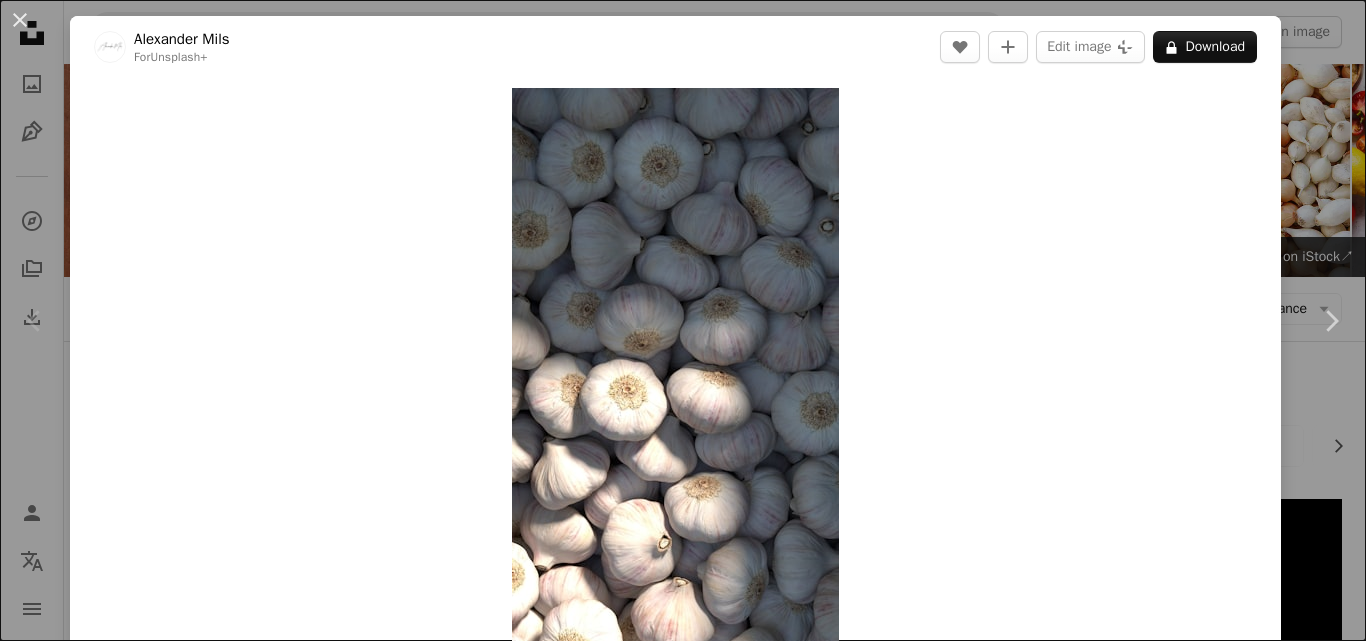 scroll, scrollTop: 232, scrollLeft: 0, axis: vertical 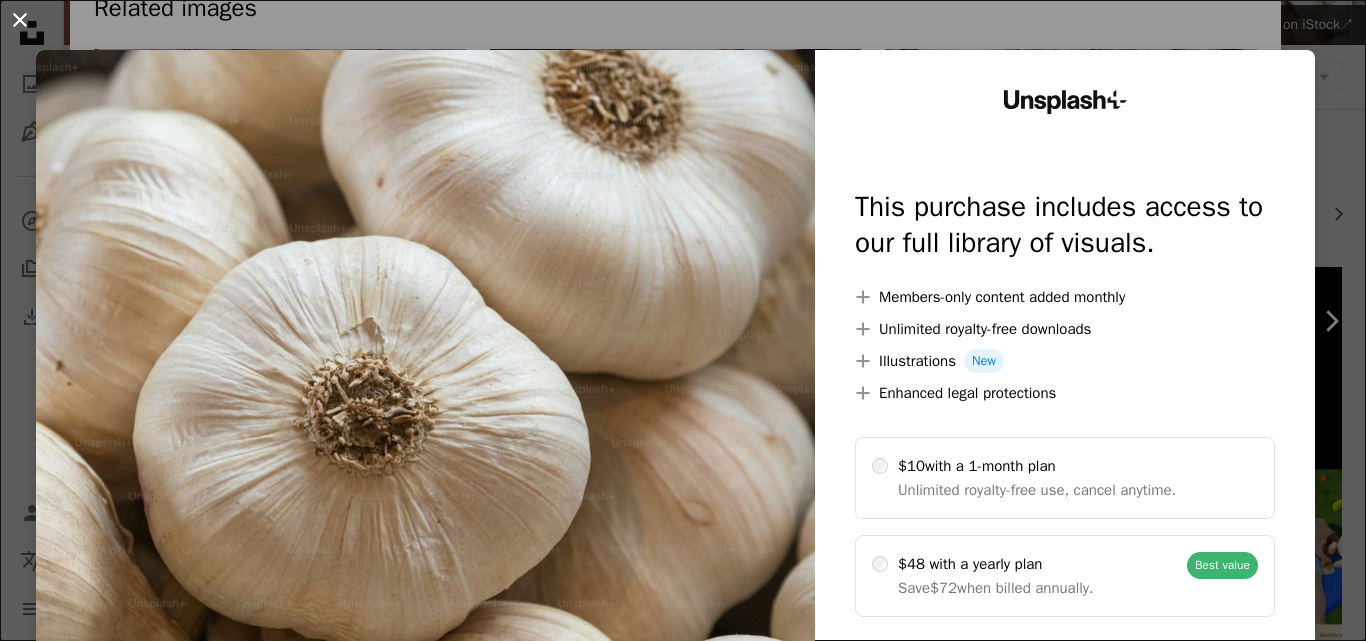 click on "An X shape" at bounding box center [20, 20] 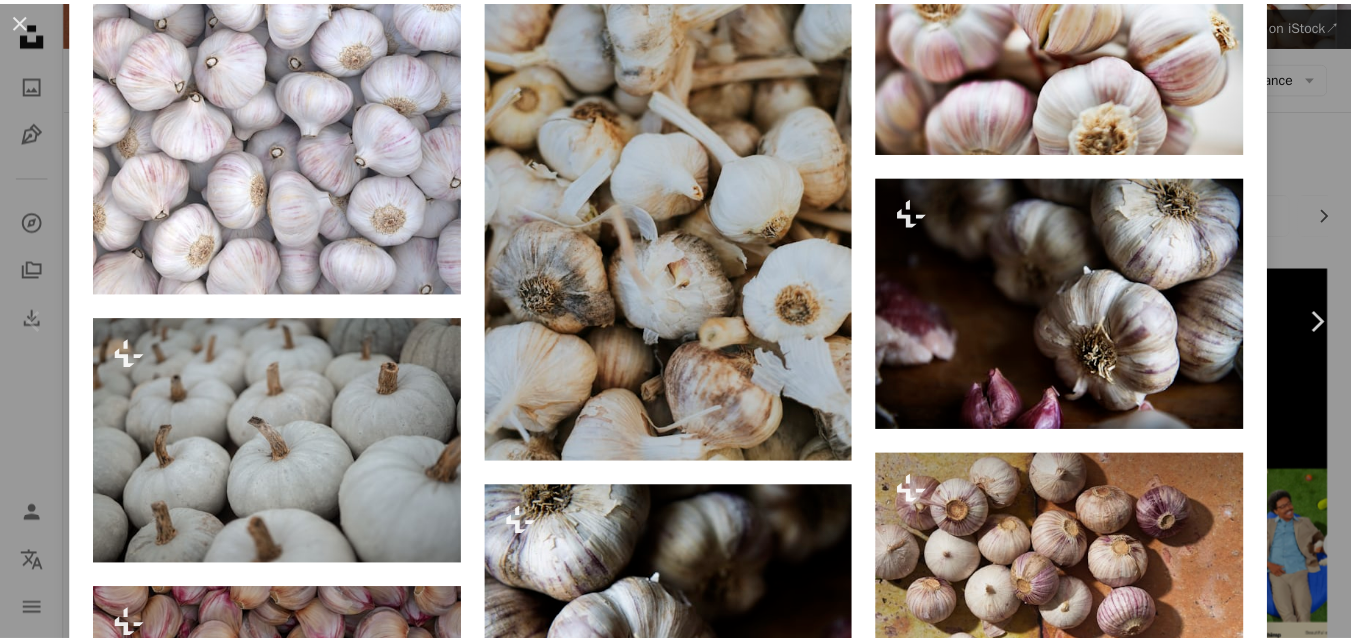 scroll, scrollTop: 1601, scrollLeft: 0, axis: vertical 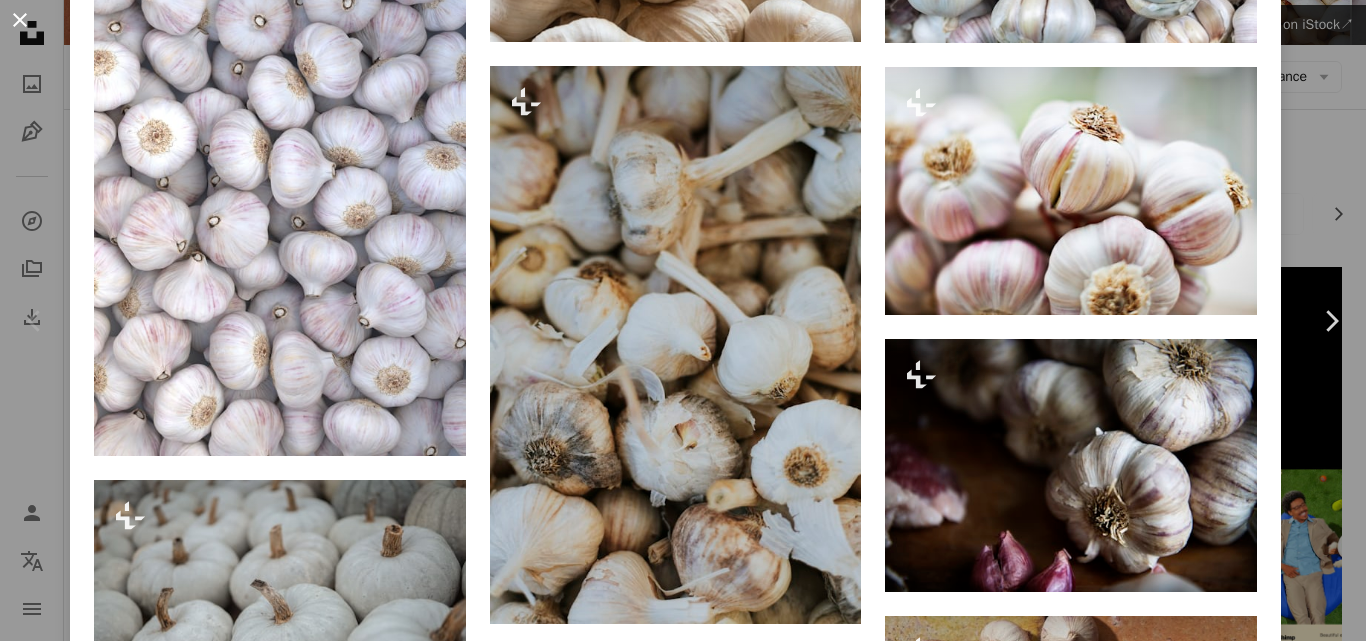 click on "An X shape" at bounding box center [20, 20] 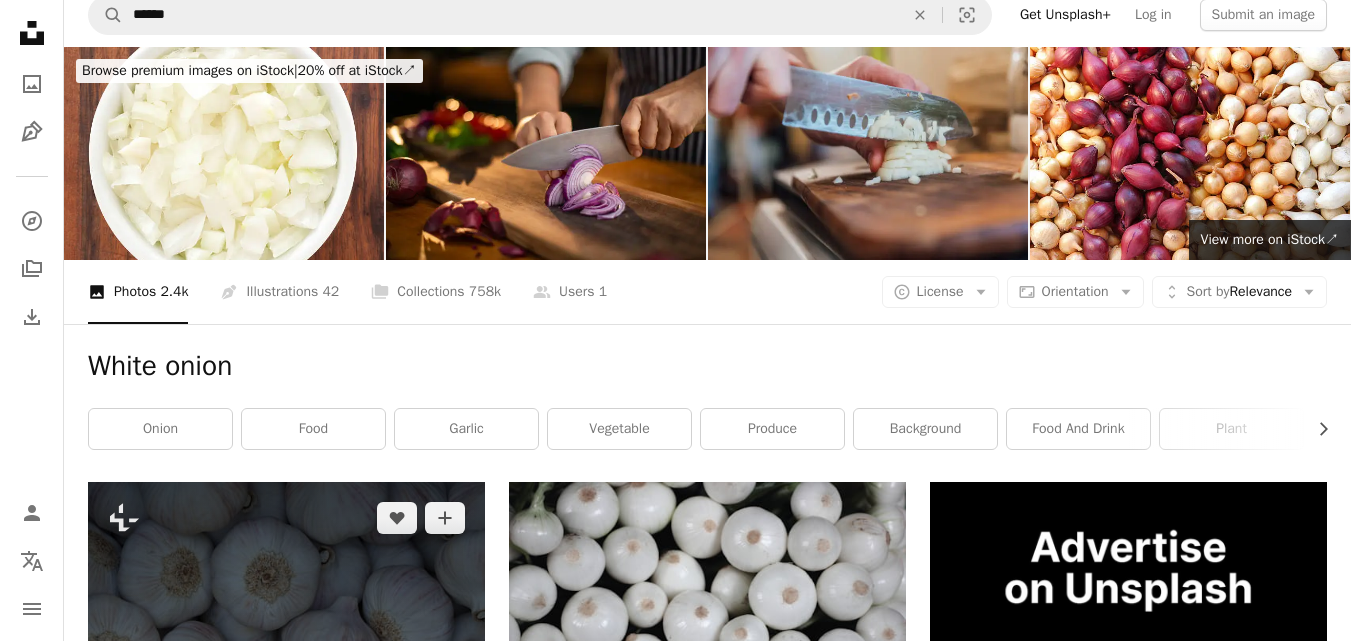 scroll, scrollTop: 0, scrollLeft: 0, axis: both 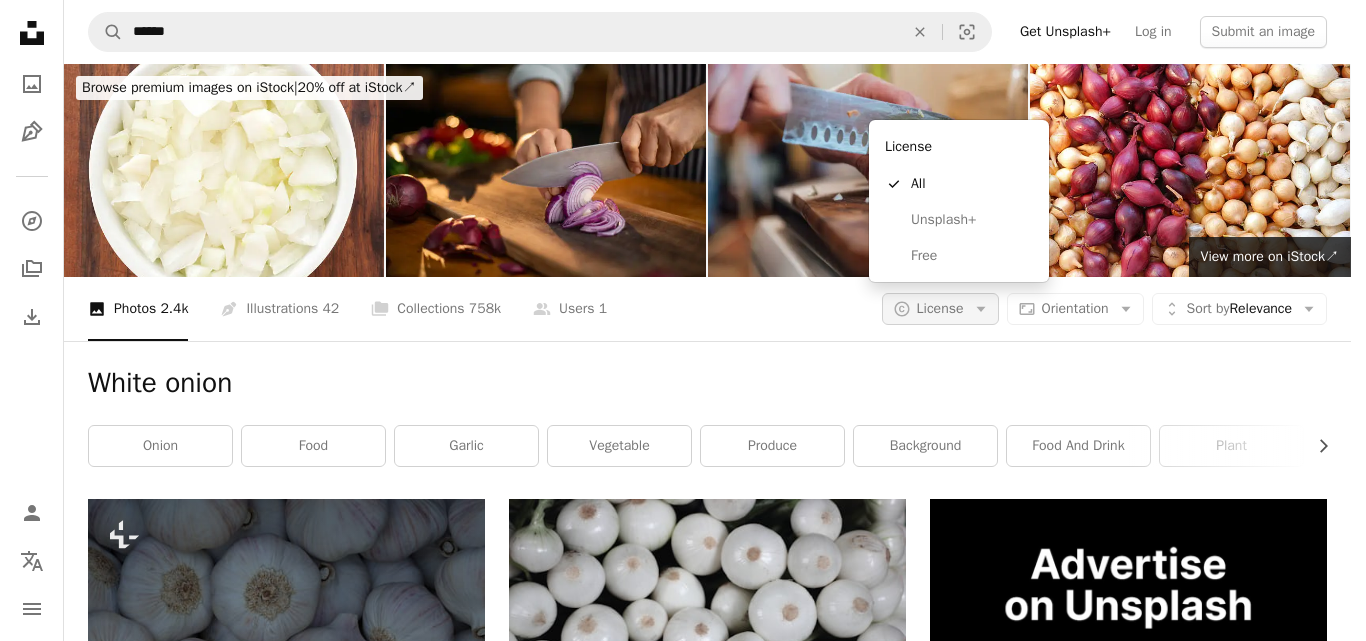 click on "Arrow down" 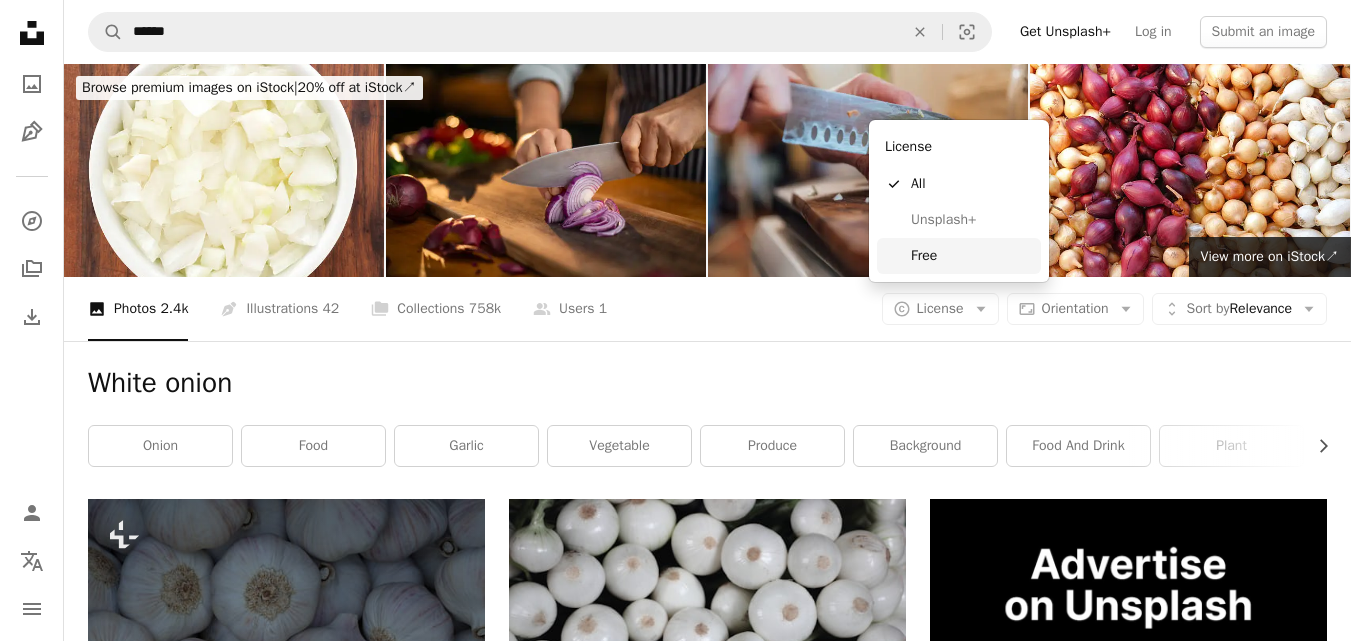 click on "Free" at bounding box center (972, 256) 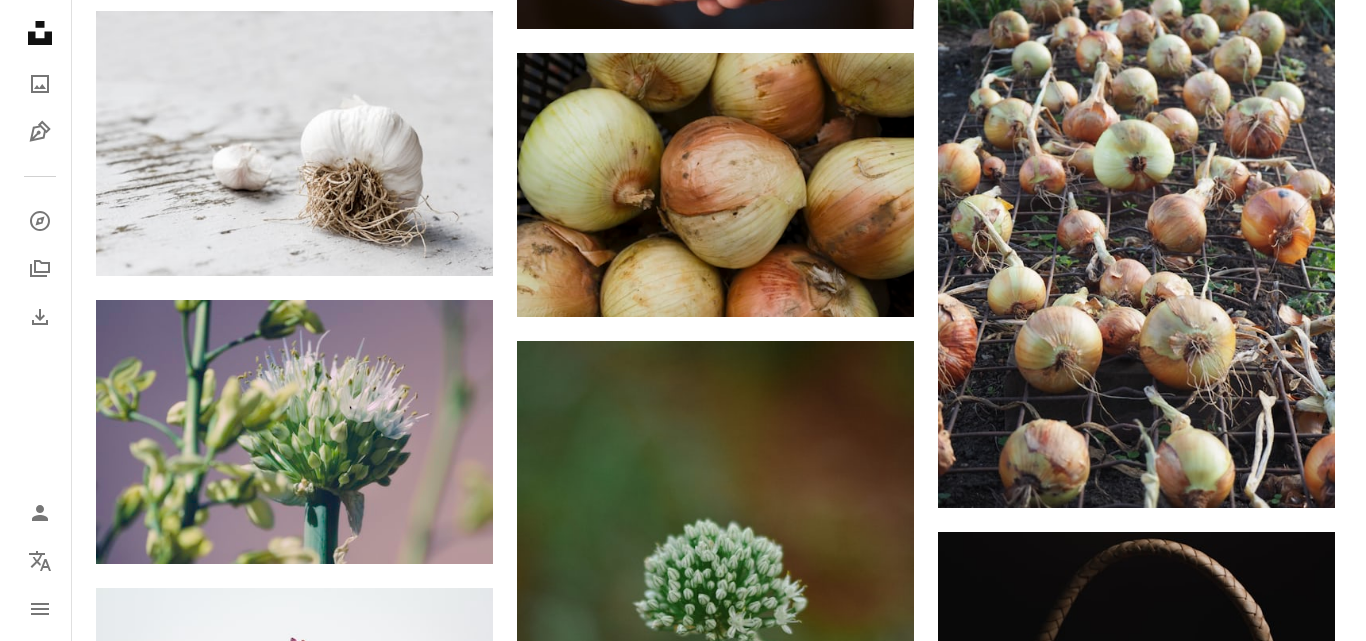 scroll, scrollTop: 899, scrollLeft: 0, axis: vertical 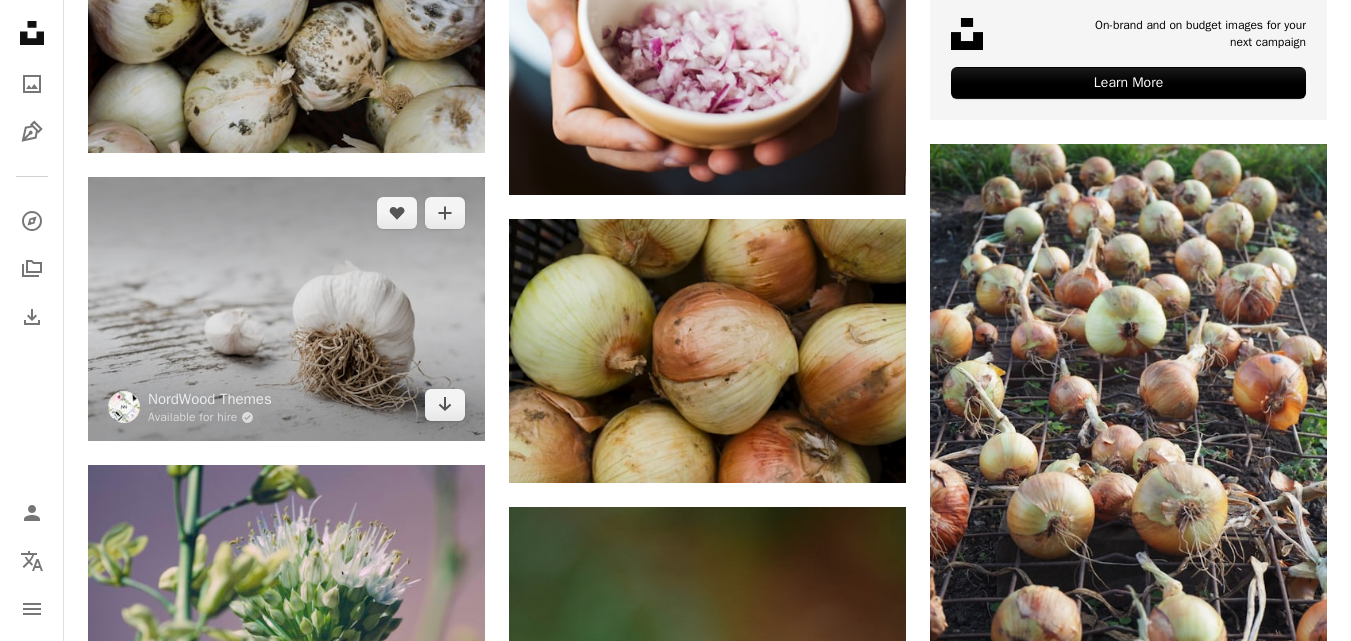 click at bounding box center (286, 309) 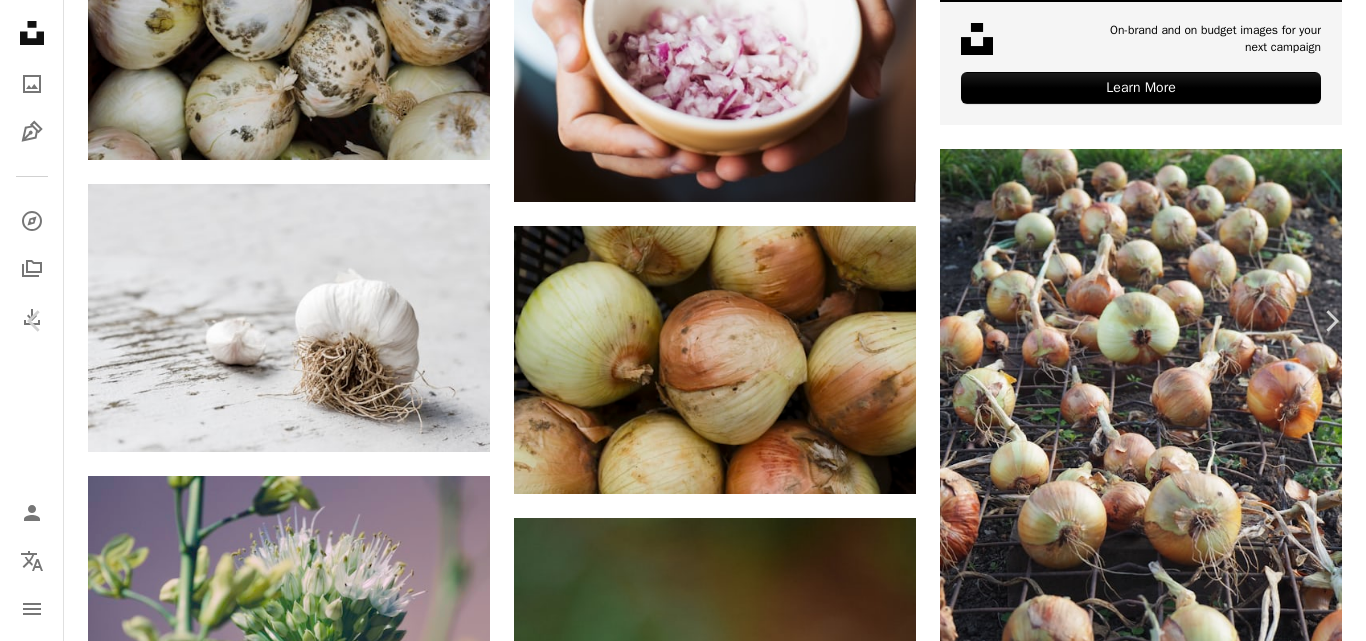 scroll, scrollTop: 0, scrollLeft: 0, axis: both 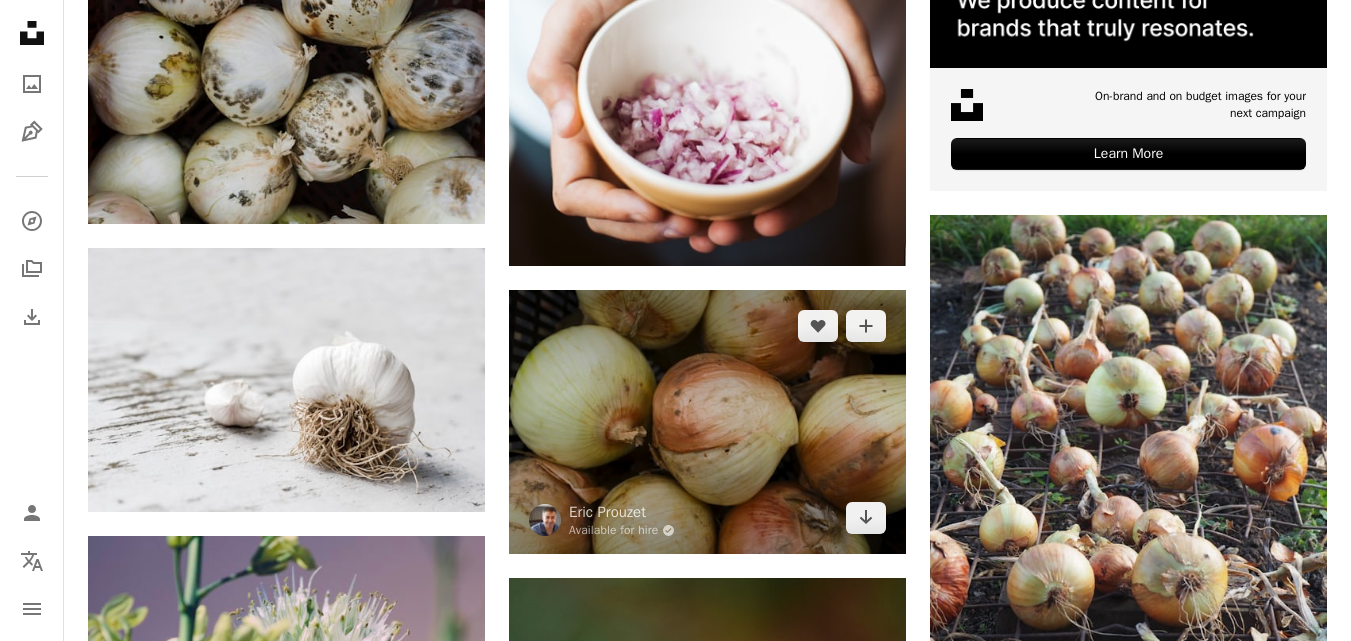 click at bounding box center (707, 422) 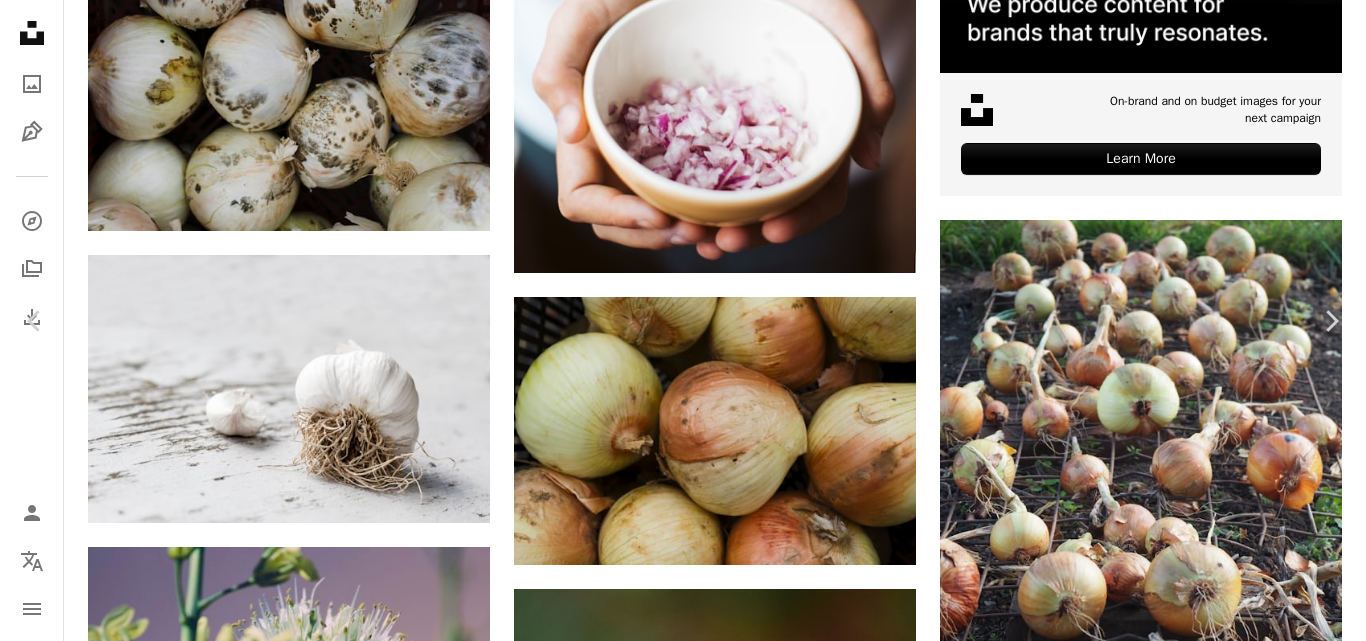 scroll, scrollTop: 1080, scrollLeft: 0, axis: vertical 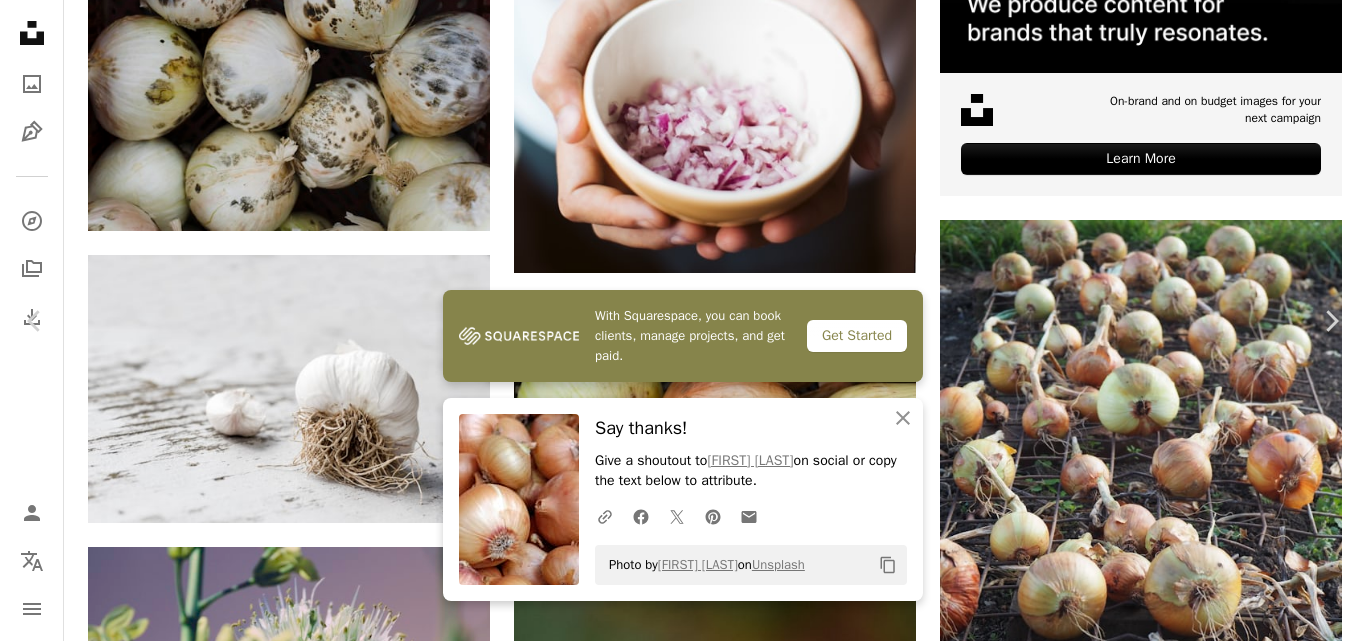 click on "Arrow pointing down" 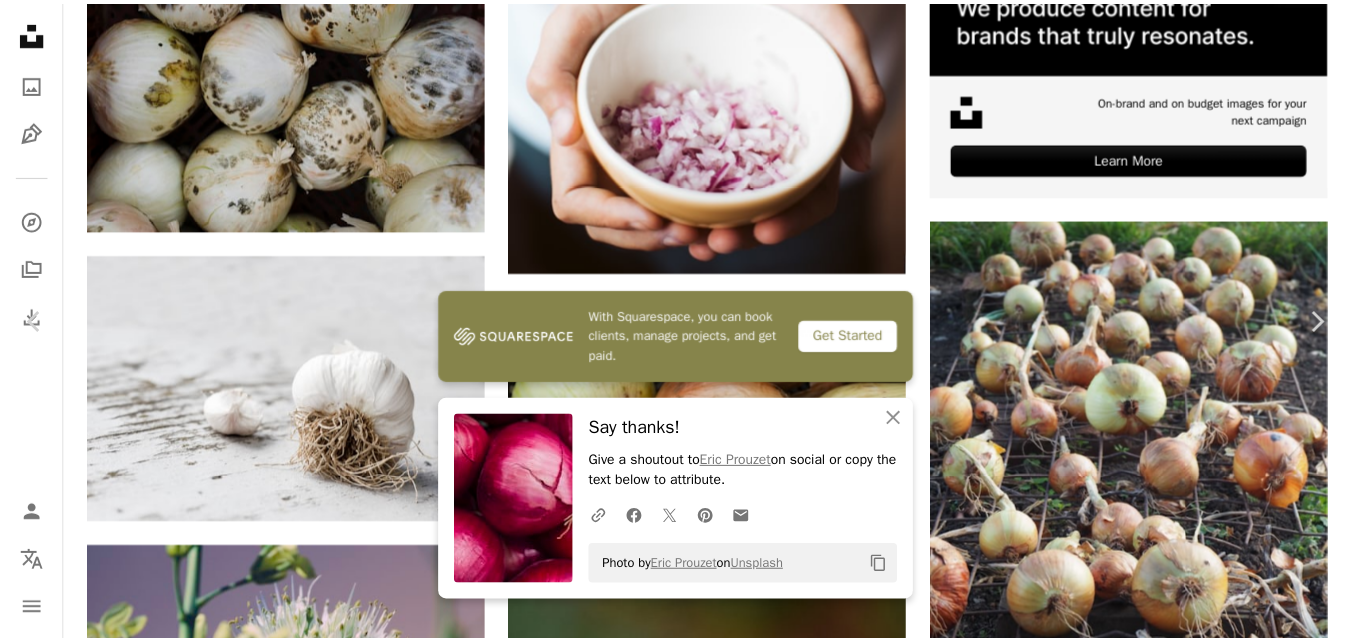 scroll, scrollTop: 0, scrollLeft: 0, axis: both 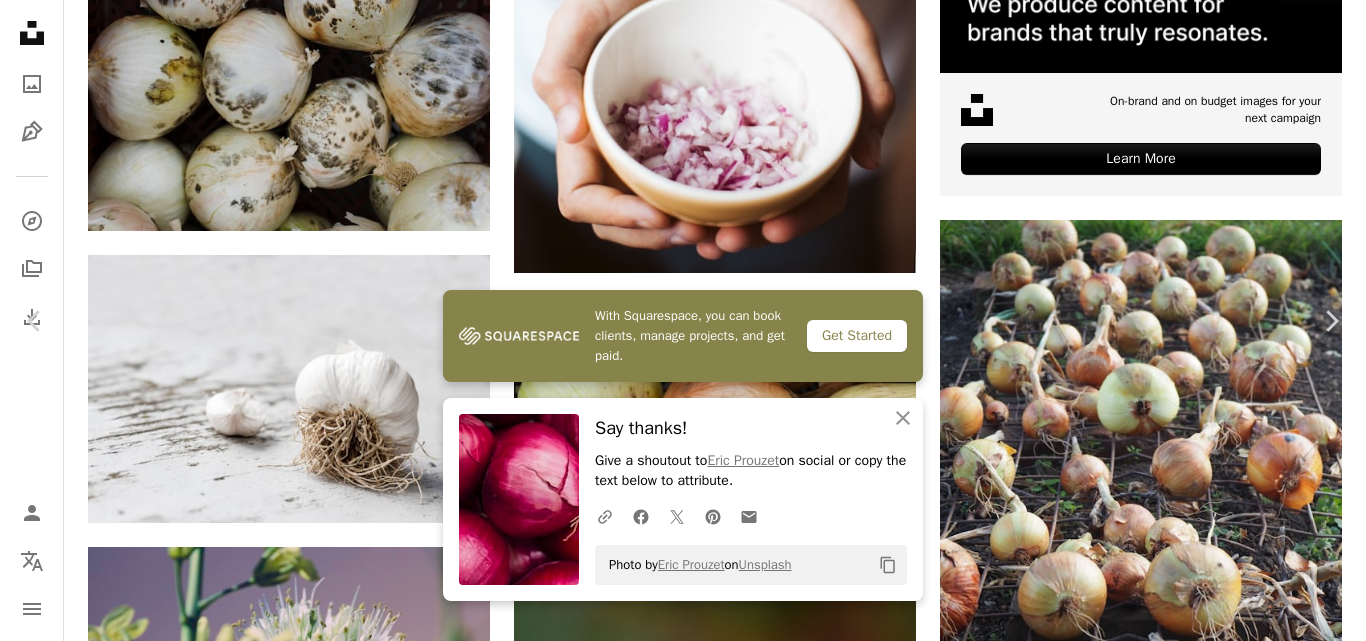 click on "An X shape" at bounding box center [20, 20] 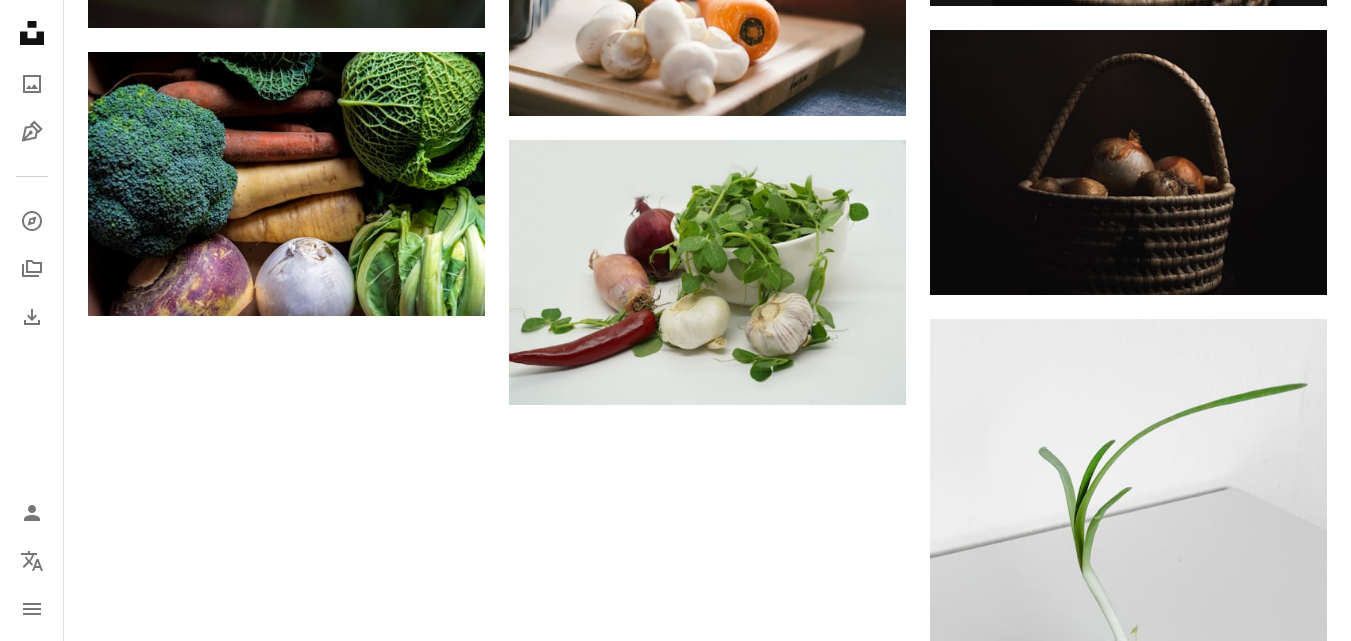 scroll, scrollTop: 2452, scrollLeft: 0, axis: vertical 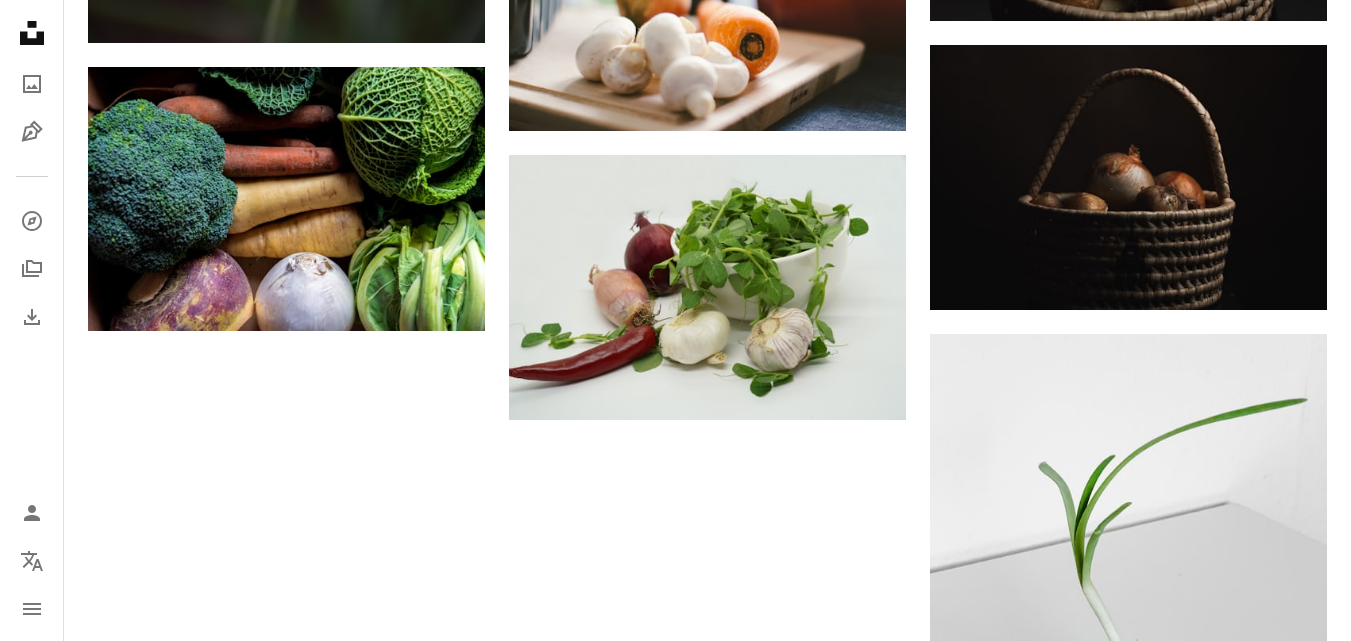 click on "Load more" at bounding box center [707, 1533] 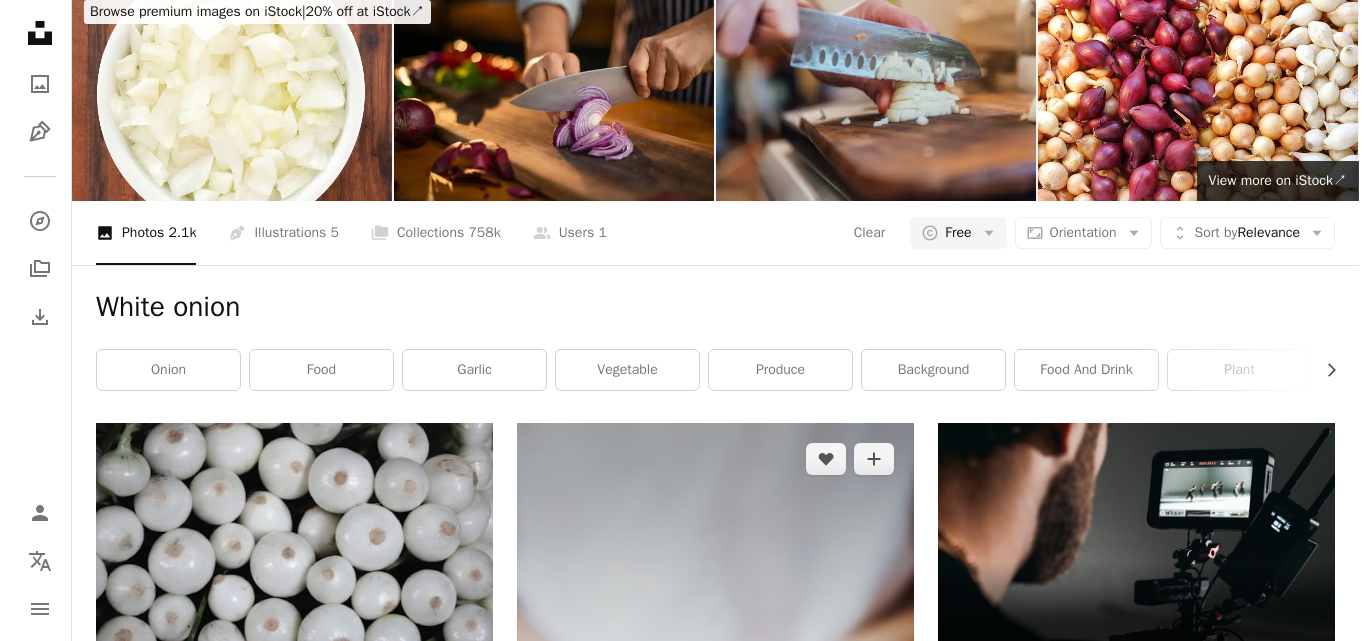 scroll, scrollTop: 77, scrollLeft: 0, axis: vertical 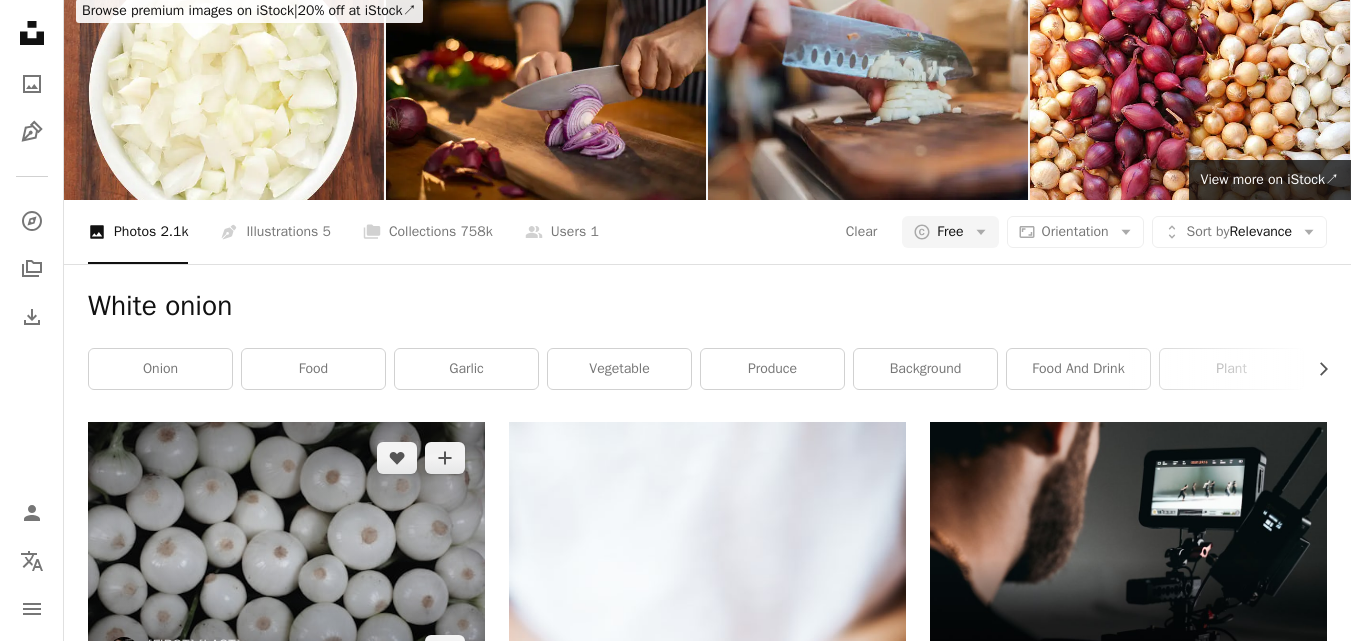 click at bounding box center (286, 554) 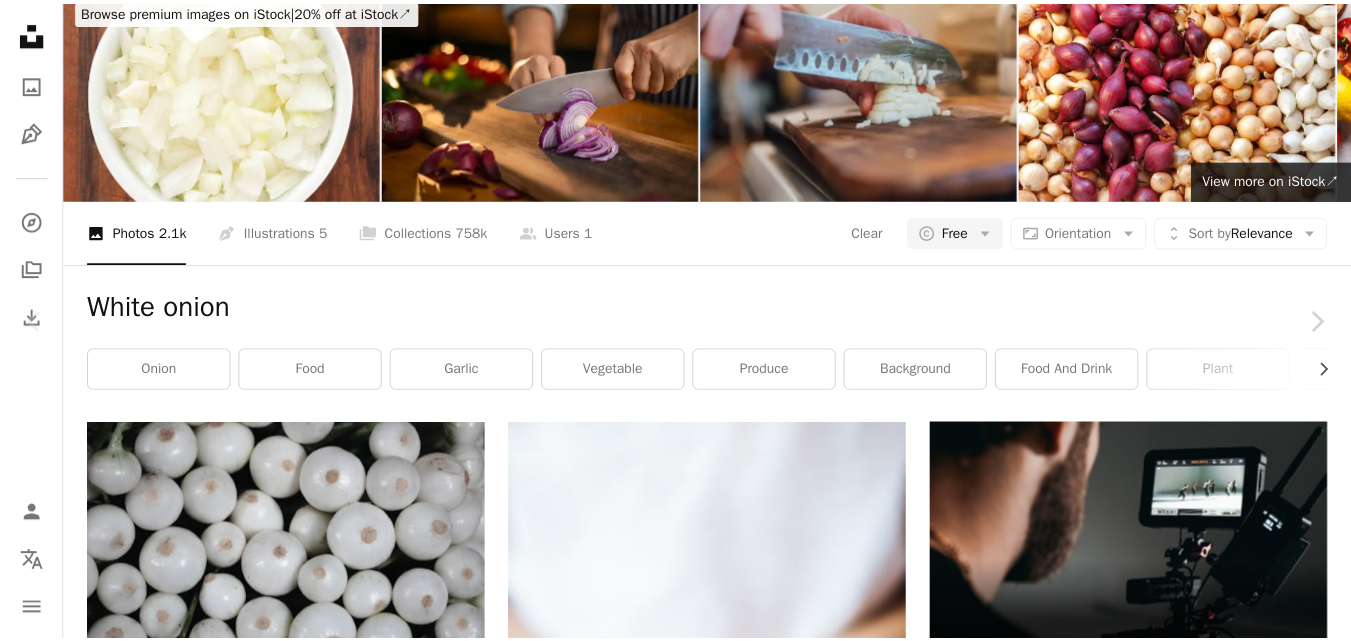 scroll, scrollTop: 977, scrollLeft: 0, axis: vertical 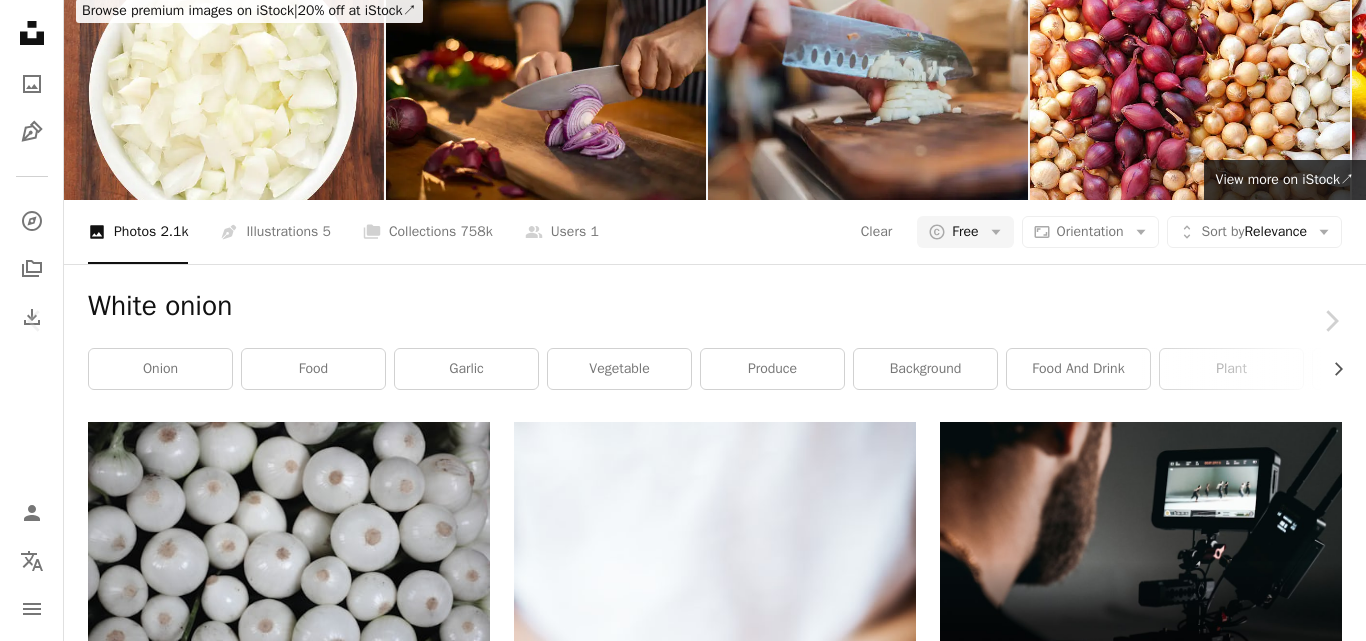 click on "An X shape" at bounding box center [20, 20] 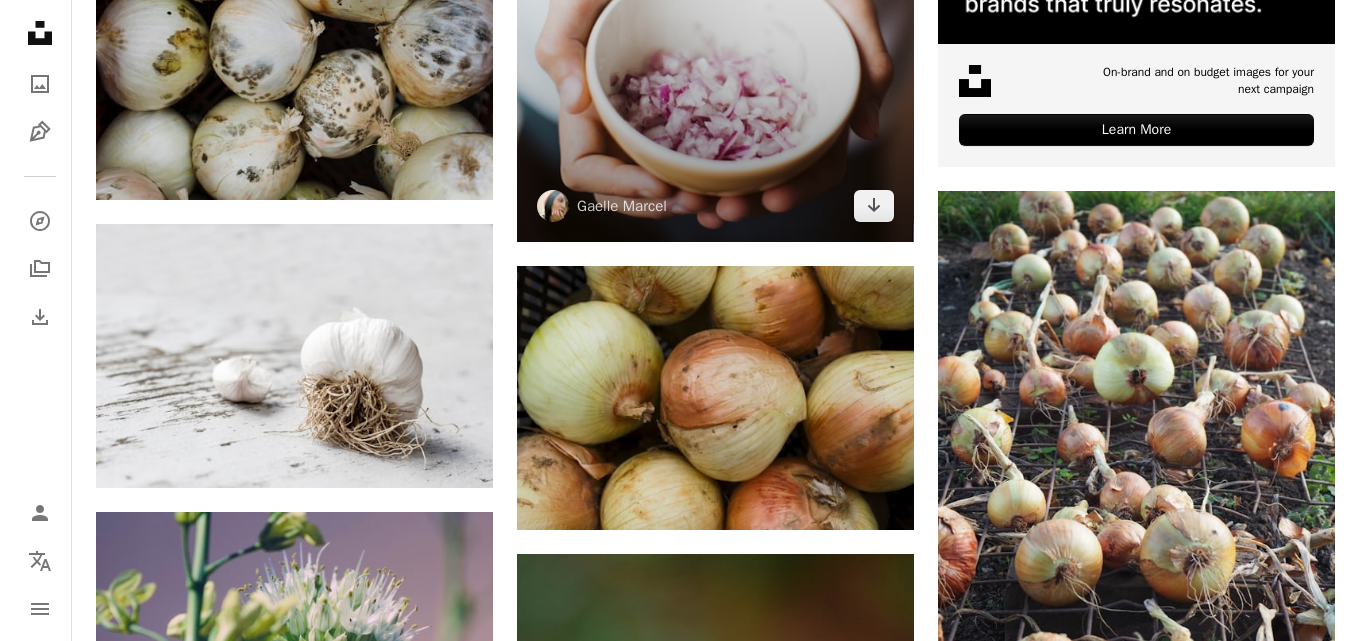 scroll, scrollTop: 913, scrollLeft: 0, axis: vertical 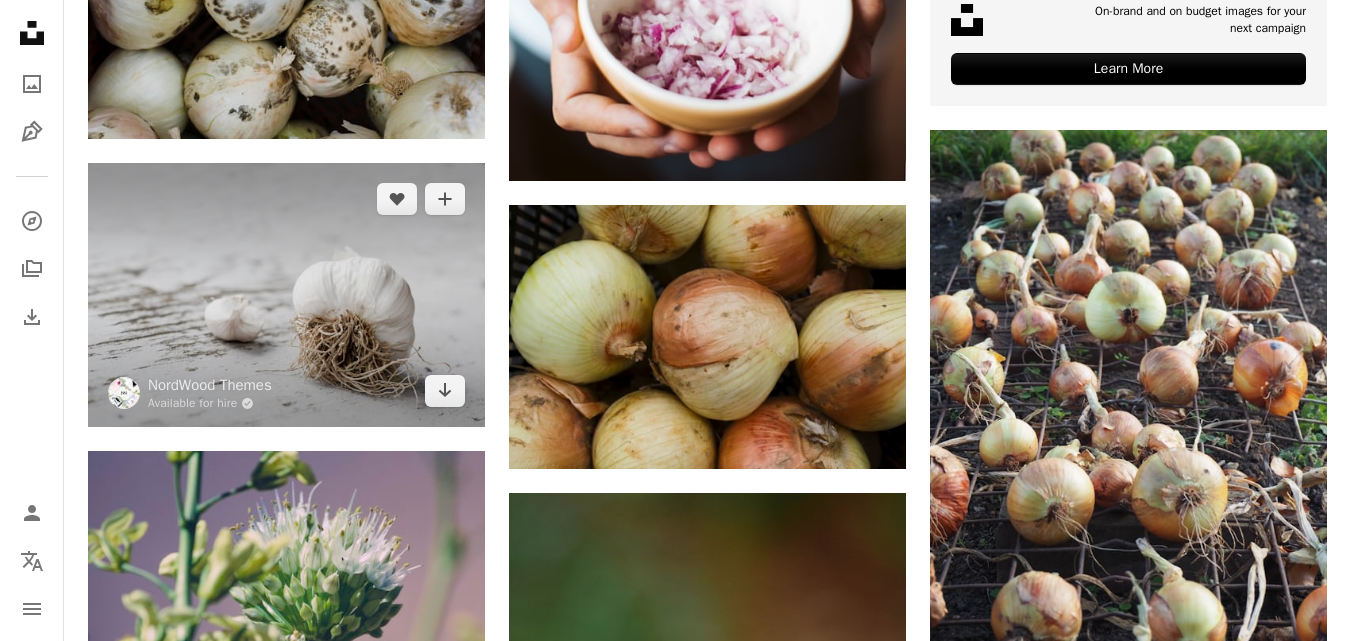 click at bounding box center (286, 295) 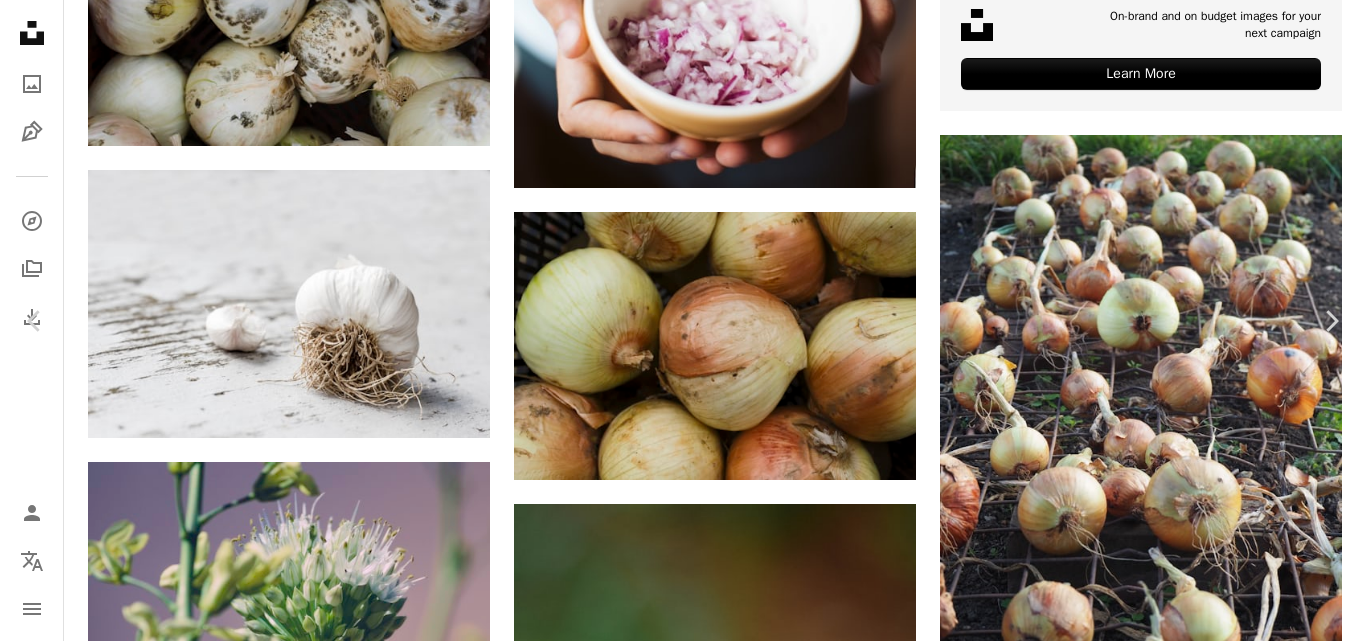 scroll, scrollTop: 1367, scrollLeft: 0, axis: vertical 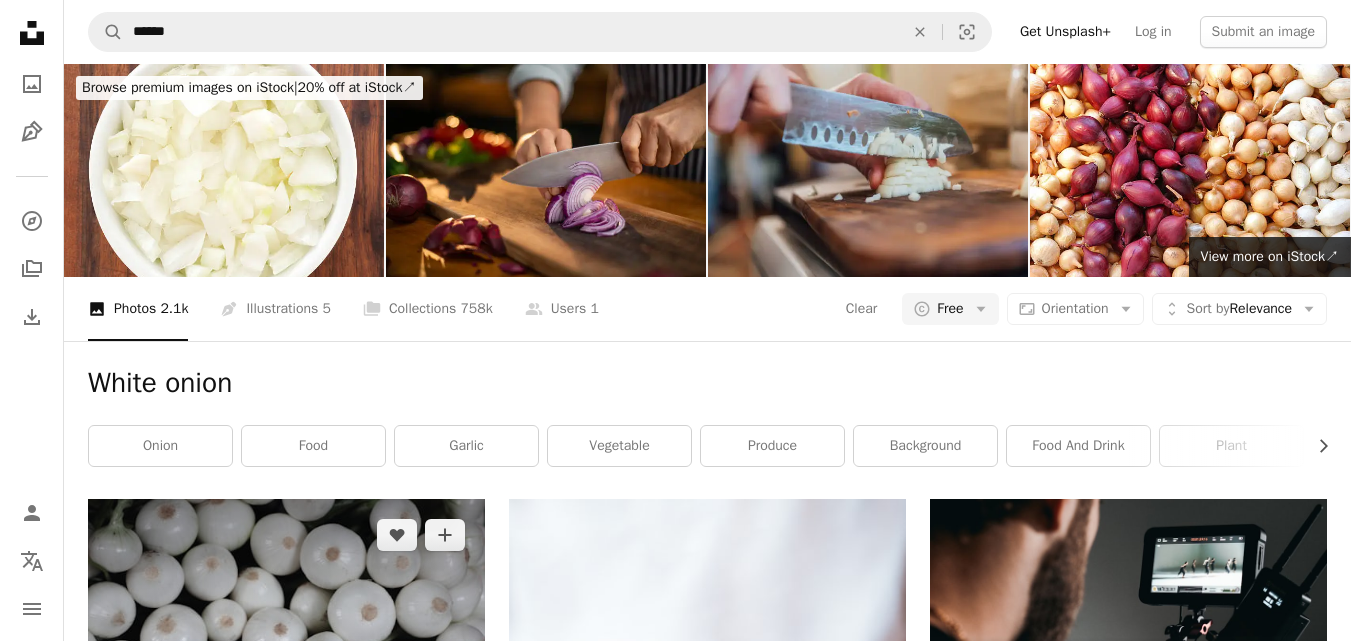 click at bounding box center [286, 631] 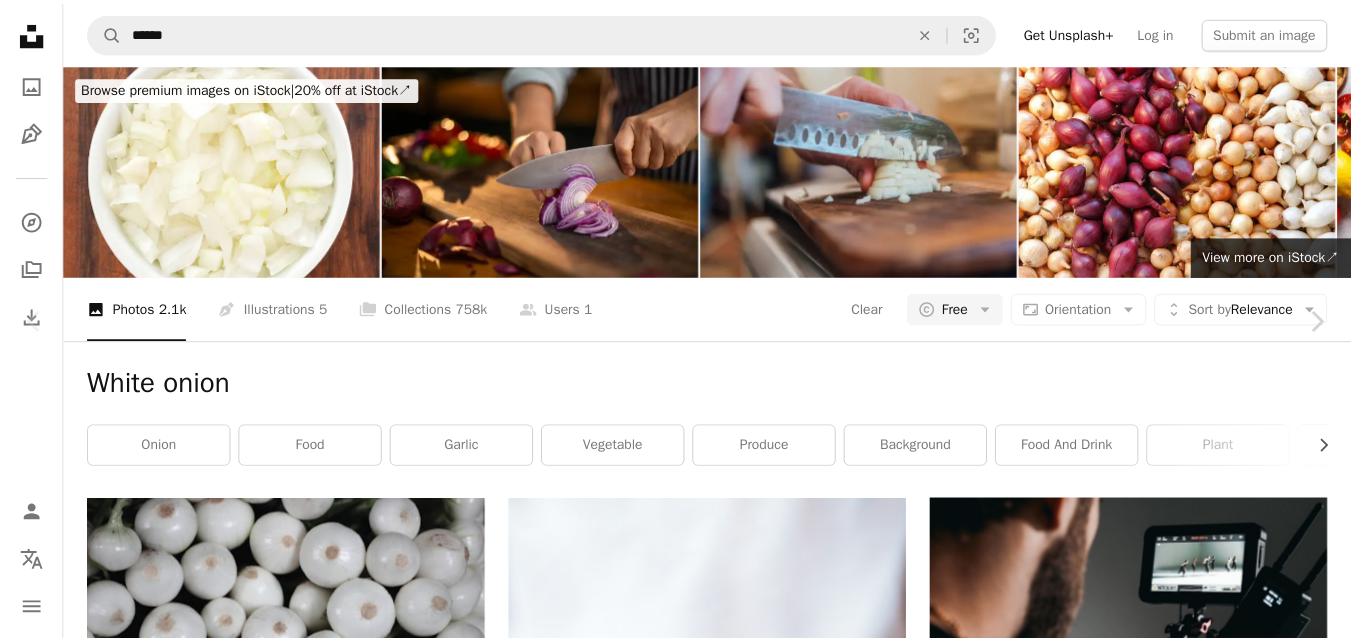 scroll, scrollTop: 102, scrollLeft: 0, axis: vertical 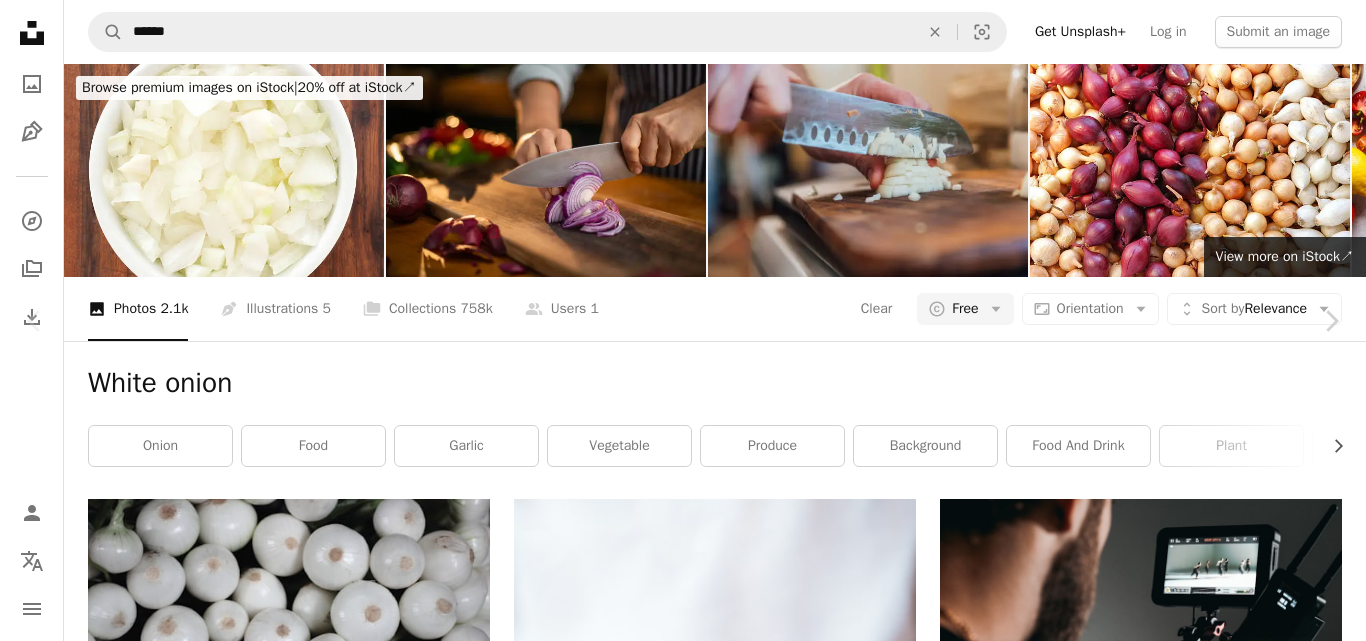 click on "Download free" at bounding box center [1167, 10305] 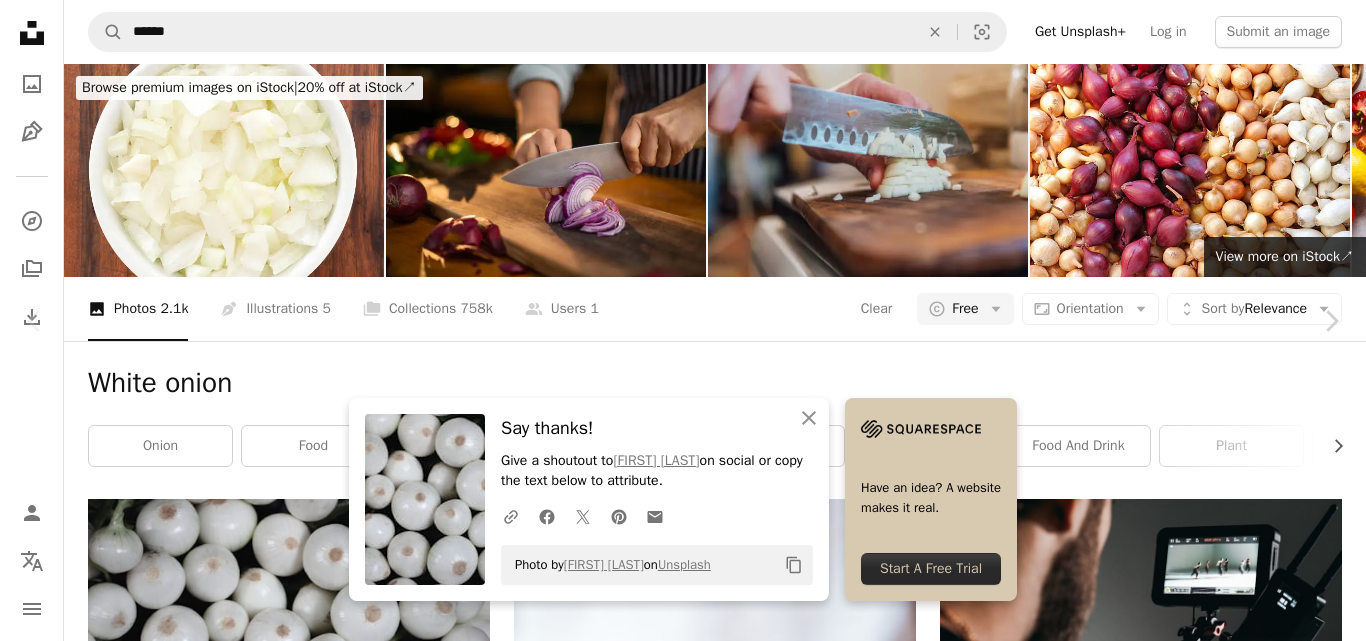 click on "An X shape" at bounding box center (20, 20) 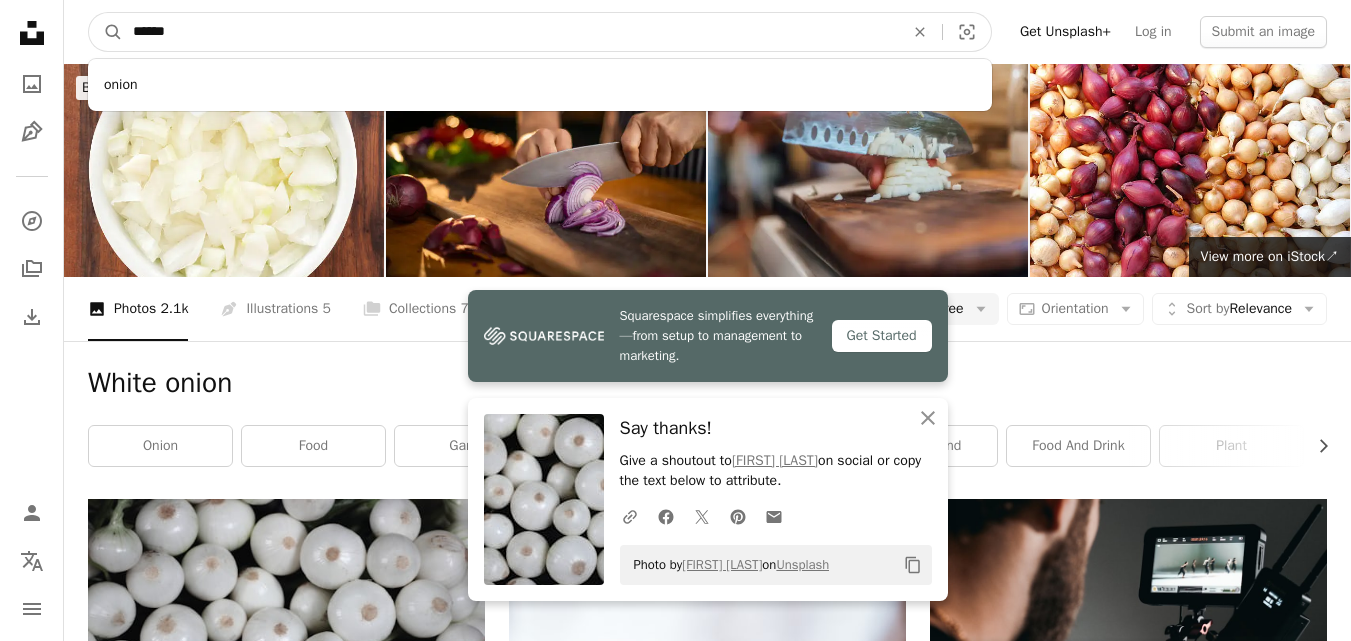 drag, startPoint x: 181, startPoint y: 37, endPoint x: 52, endPoint y: 37, distance: 129 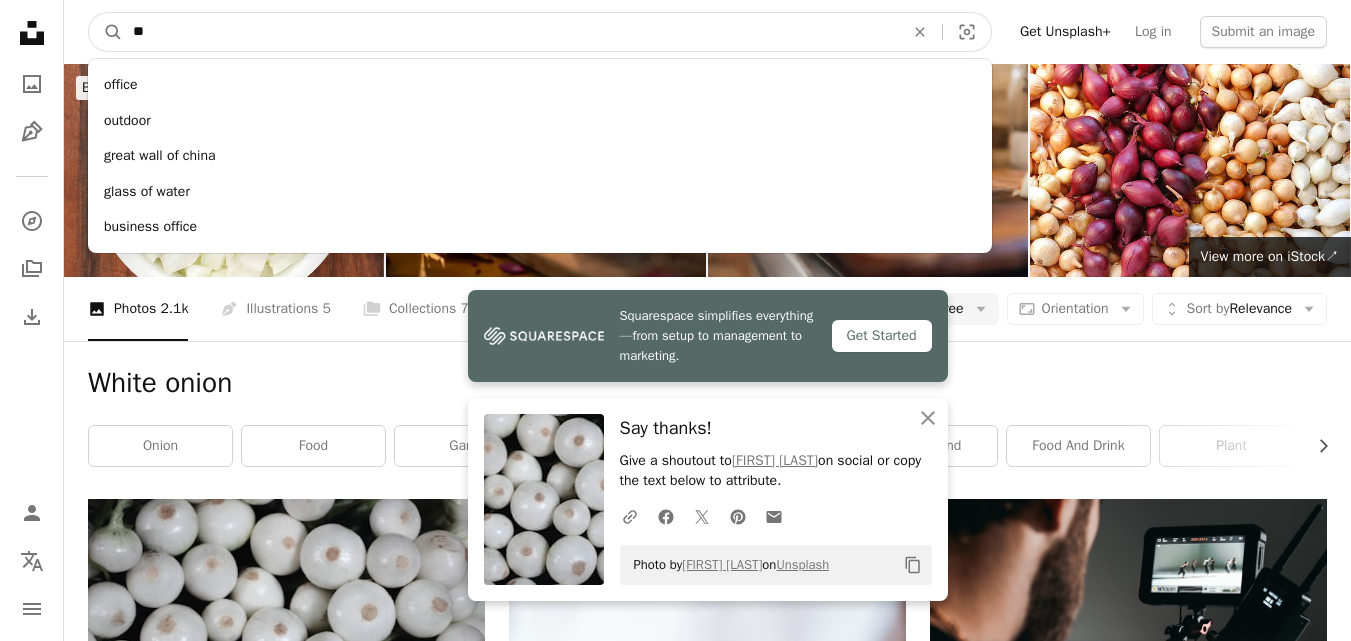 type on "*" 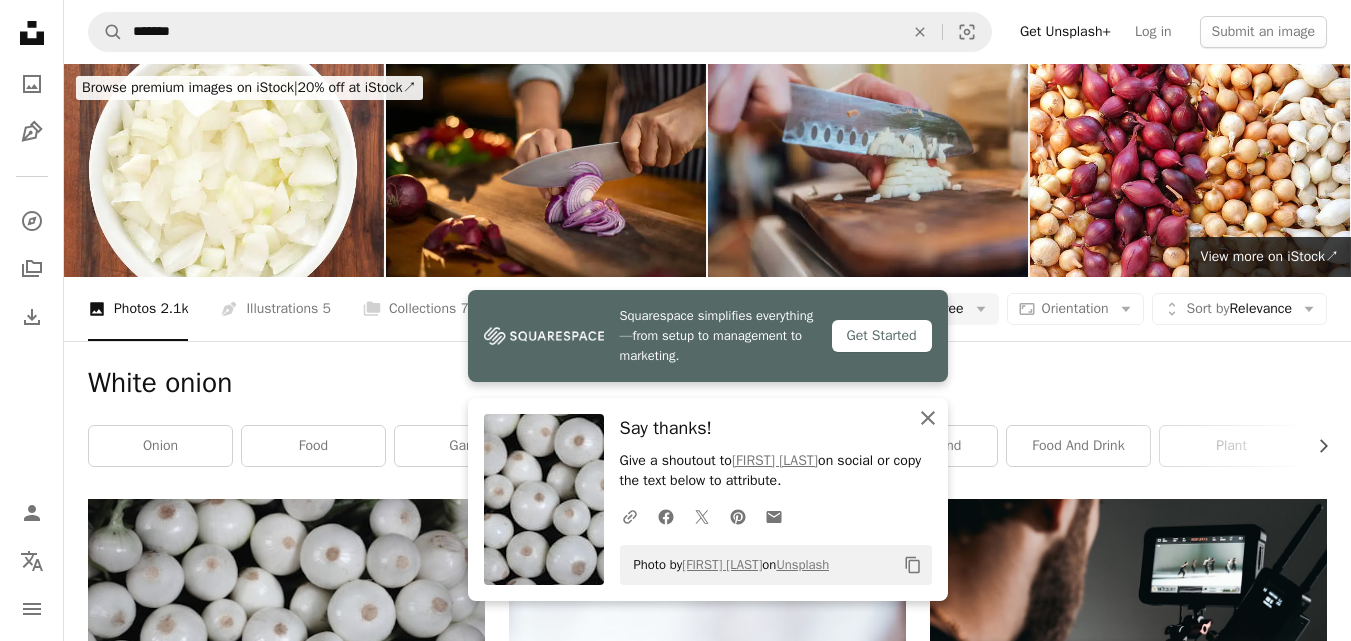click 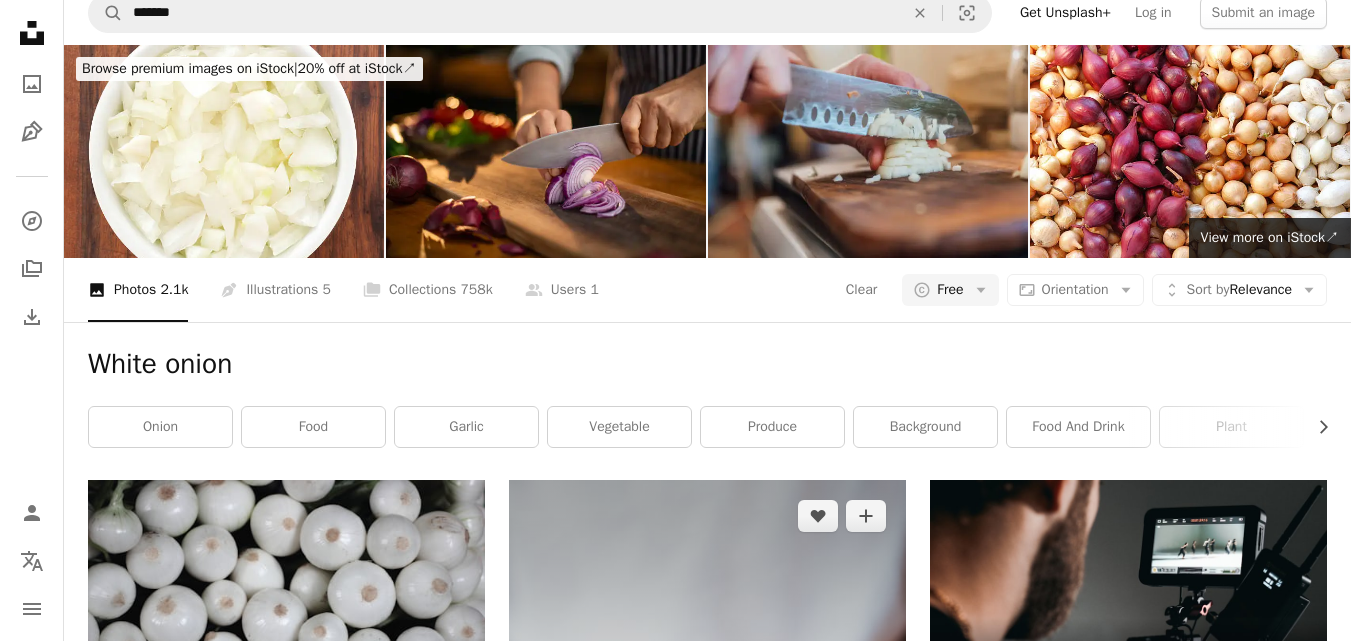 scroll, scrollTop: 0, scrollLeft: 0, axis: both 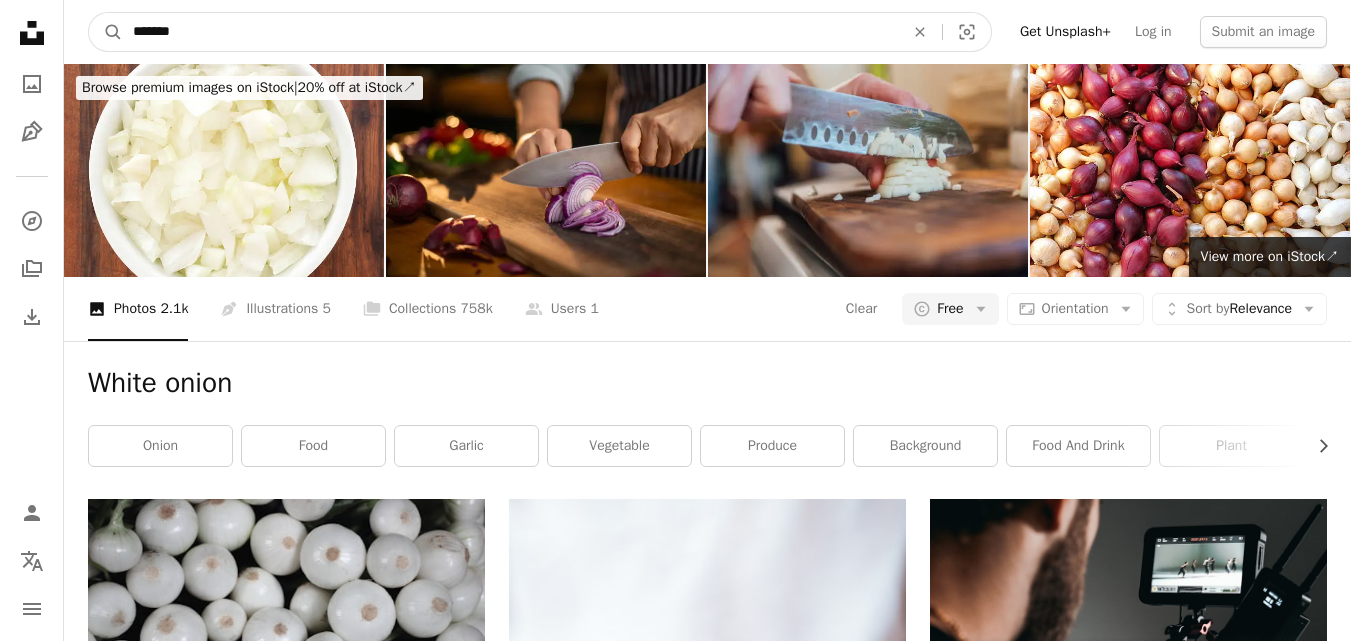 click on "******" at bounding box center [510, 32] 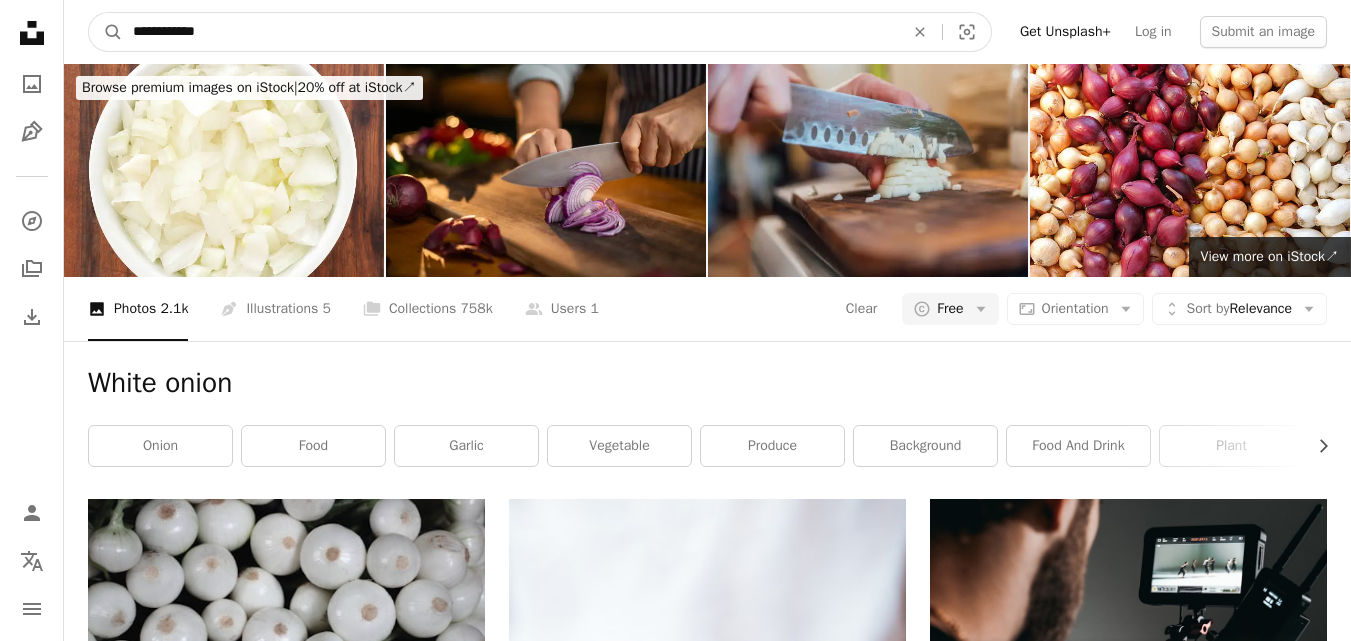 type on "**********" 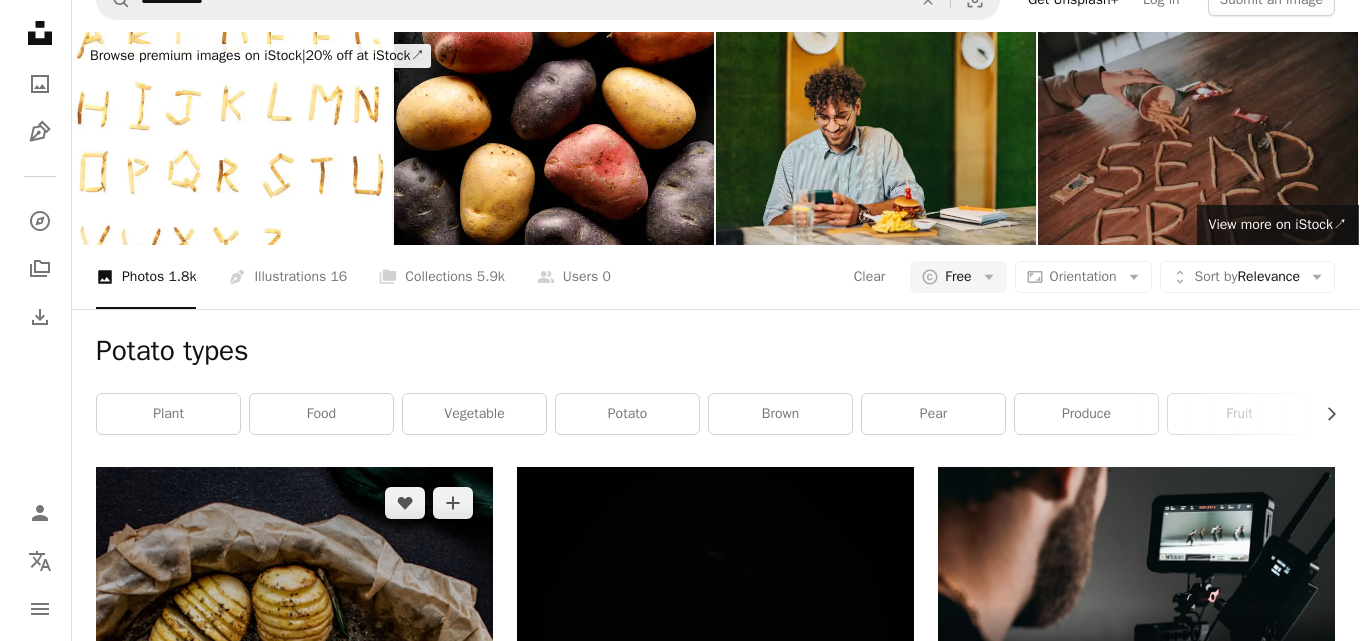 scroll, scrollTop: 0, scrollLeft: 0, axis: both 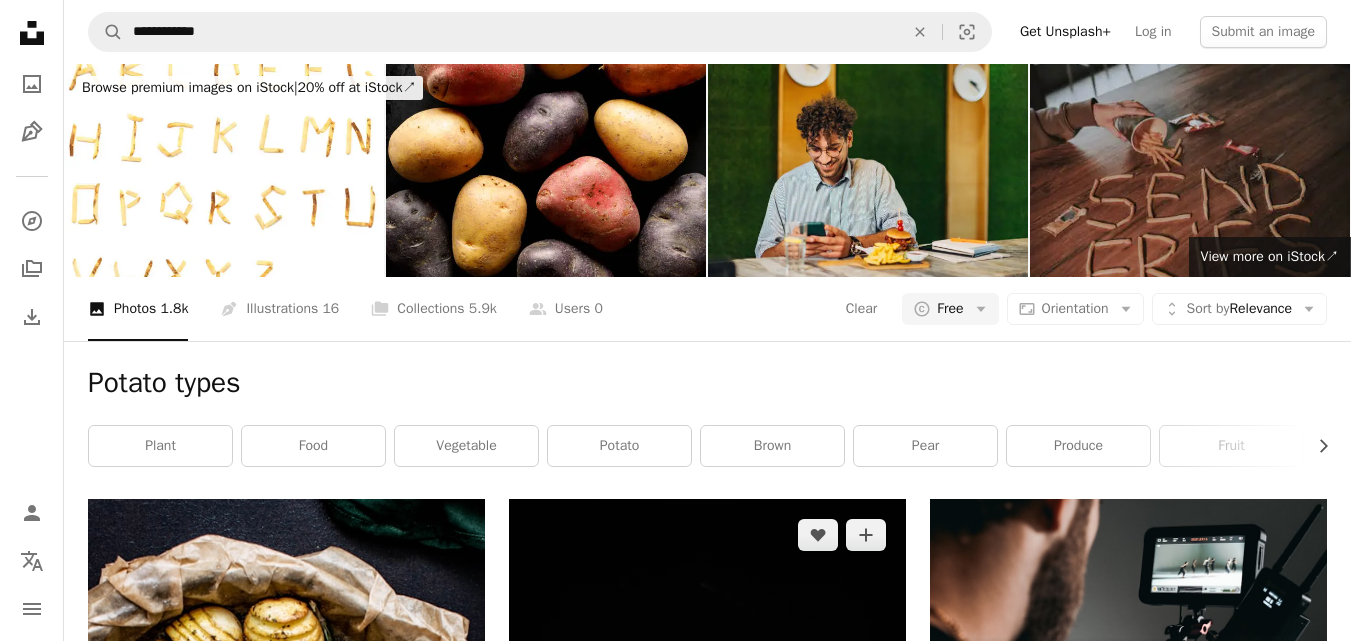 click at bounding box center (707, 815) 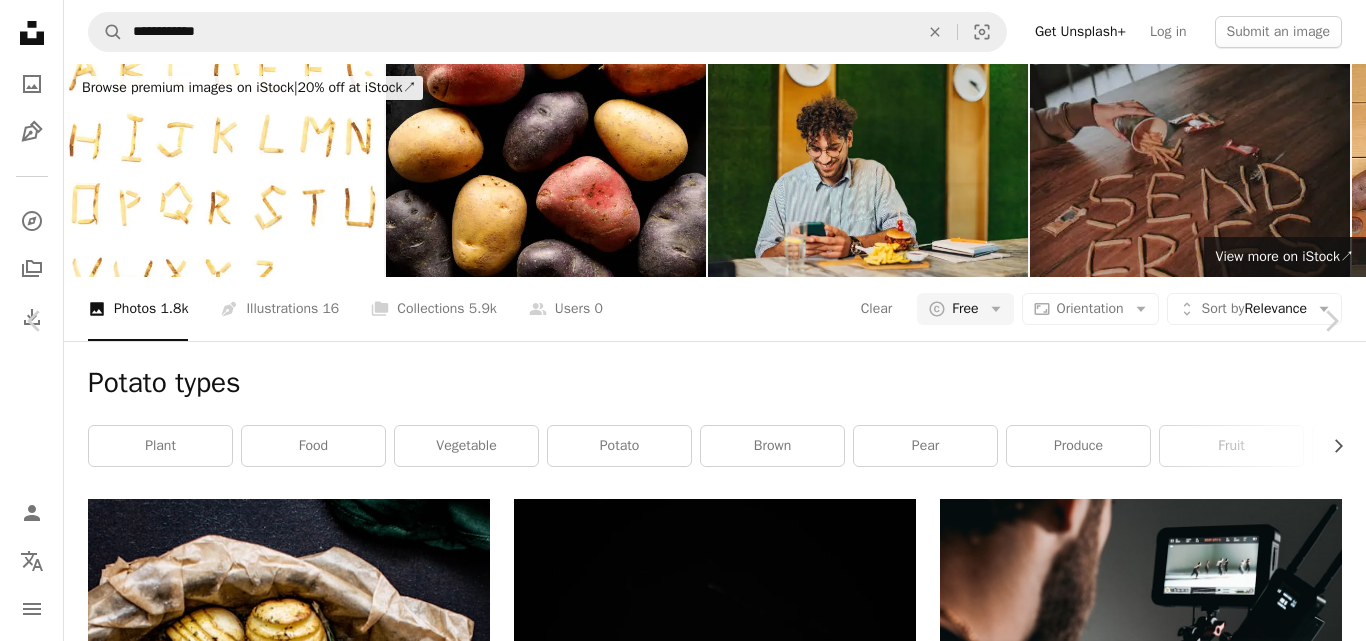 scroll, scrollTop: 3669, scrollLeft: 0, axis: vertical 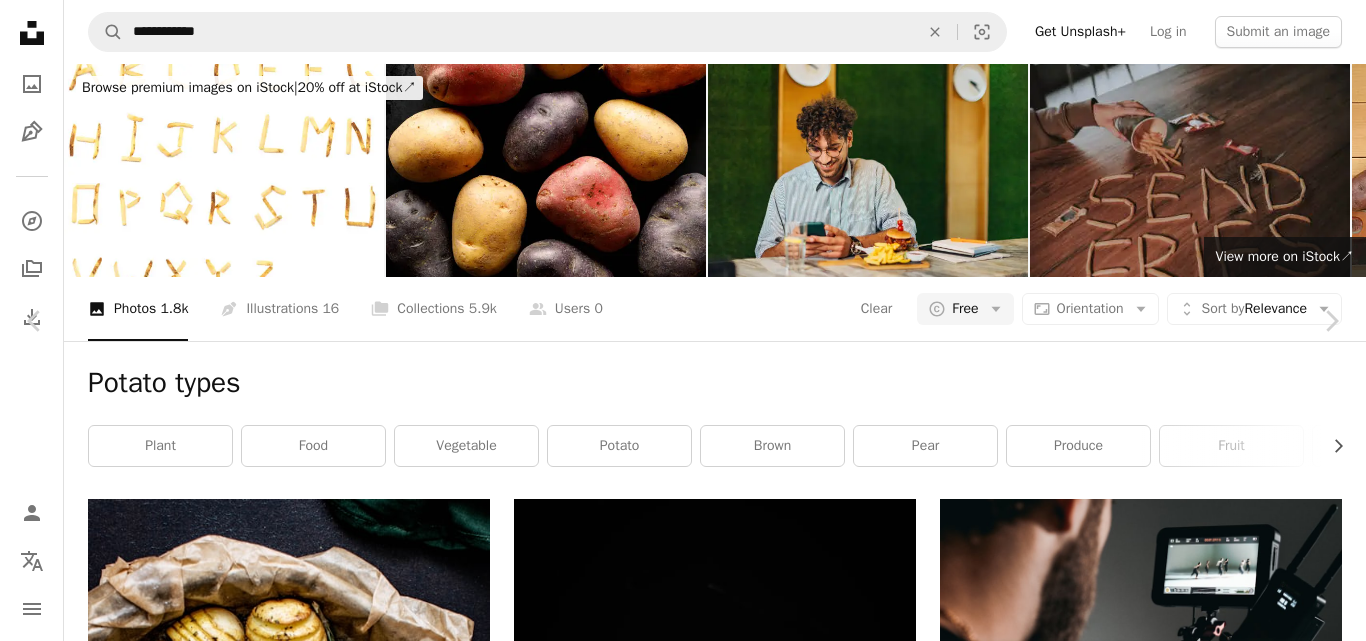 click 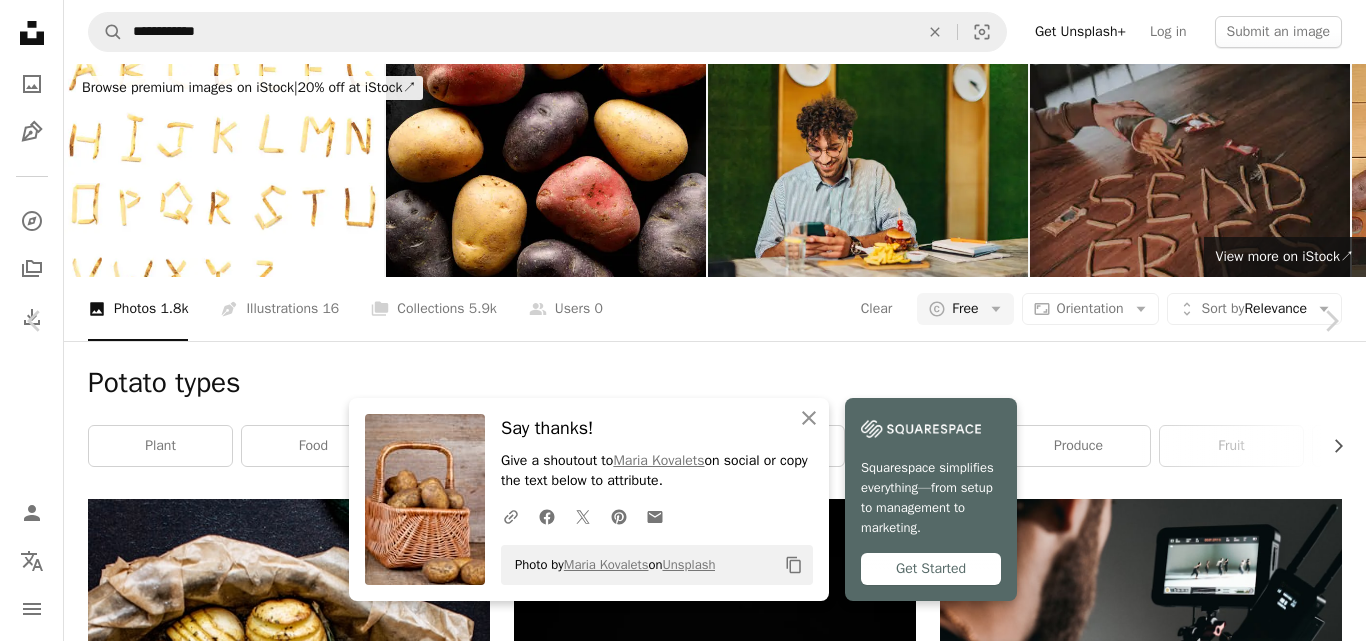 scroll, scrollTop: 350, scrollLeft: 0, axis: vertical 